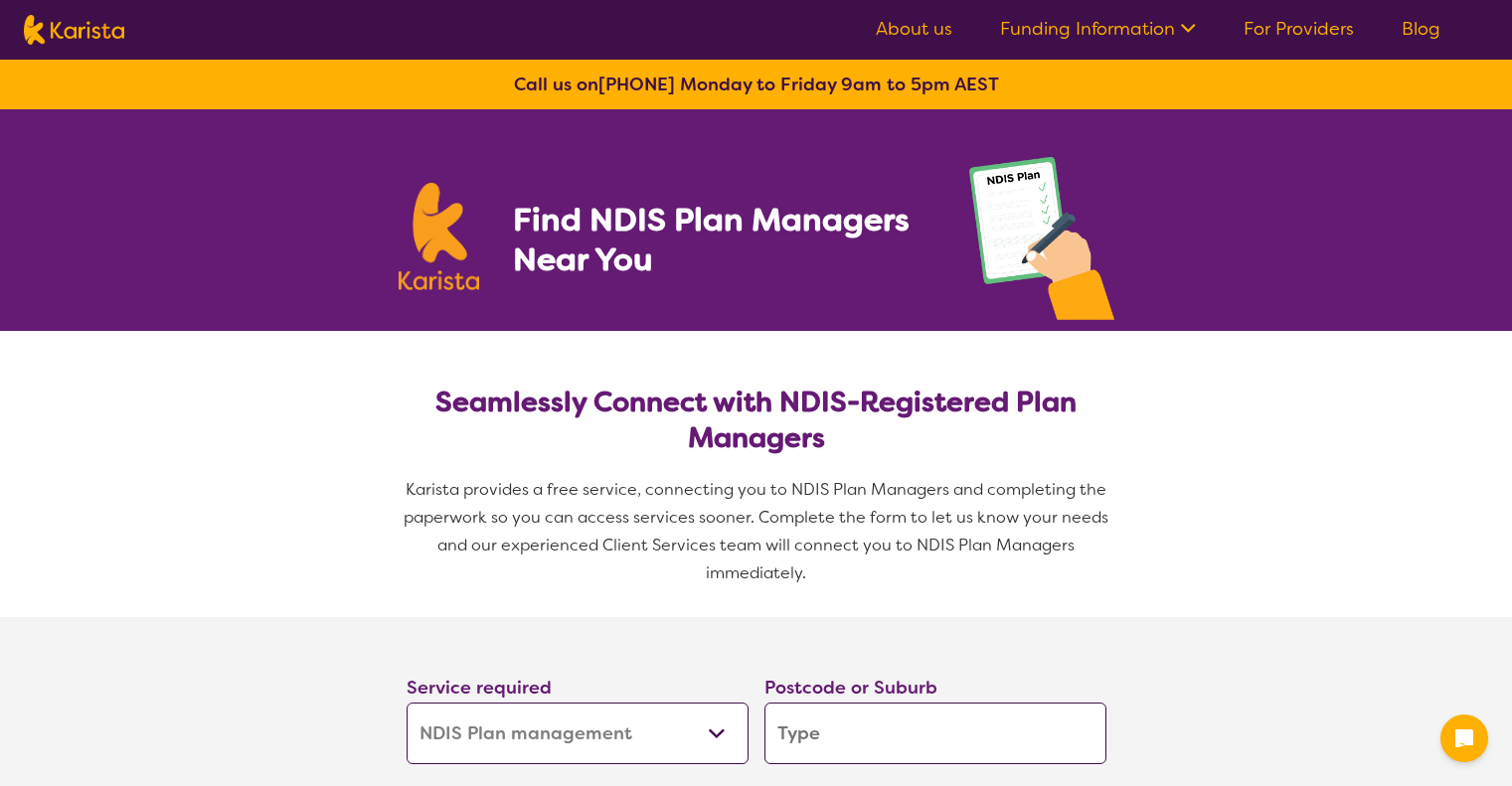 select on "NDIS Plan management" 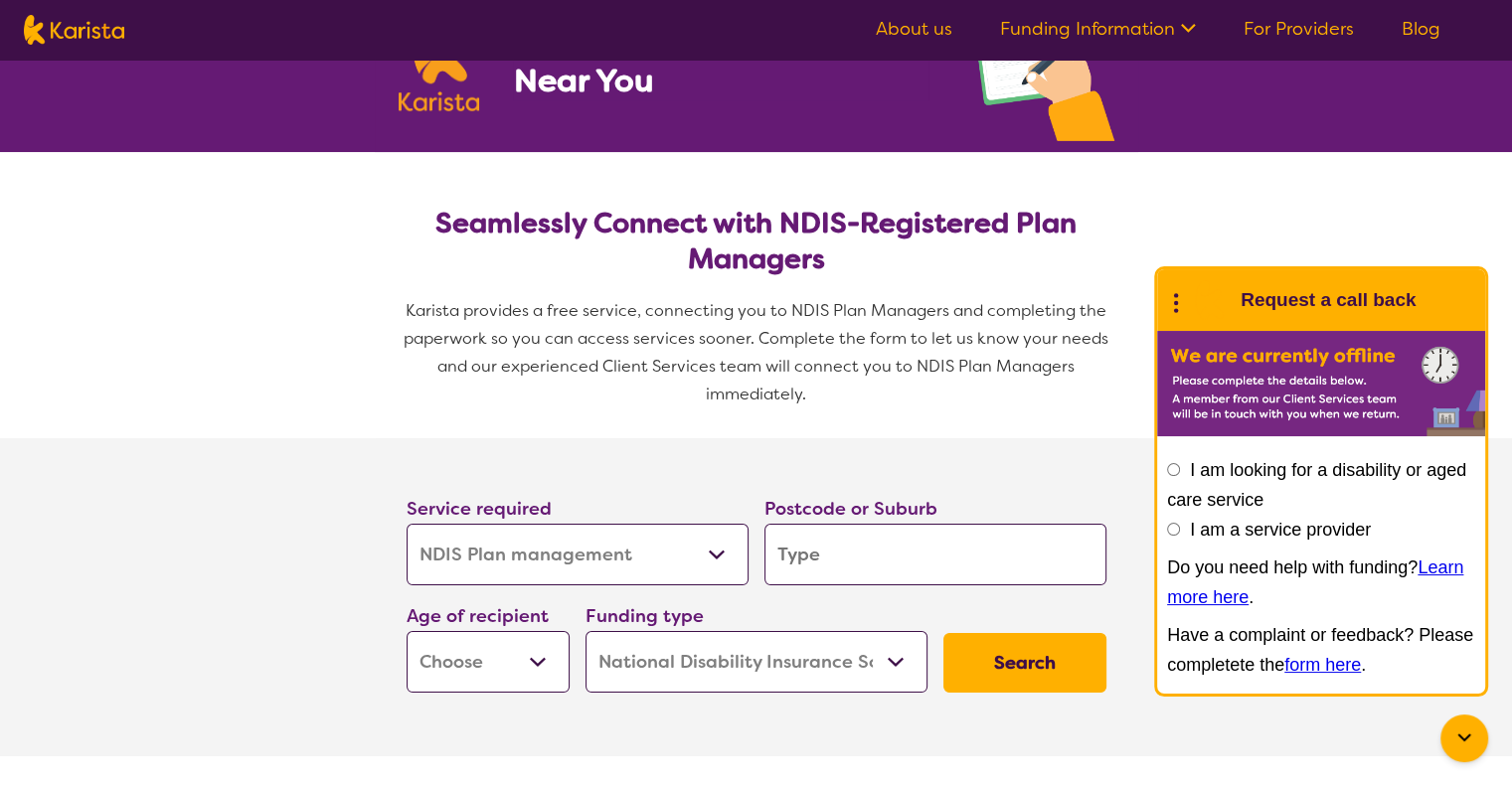 scroll, scrollTop: 0, scrollLeft: 0, axis: both 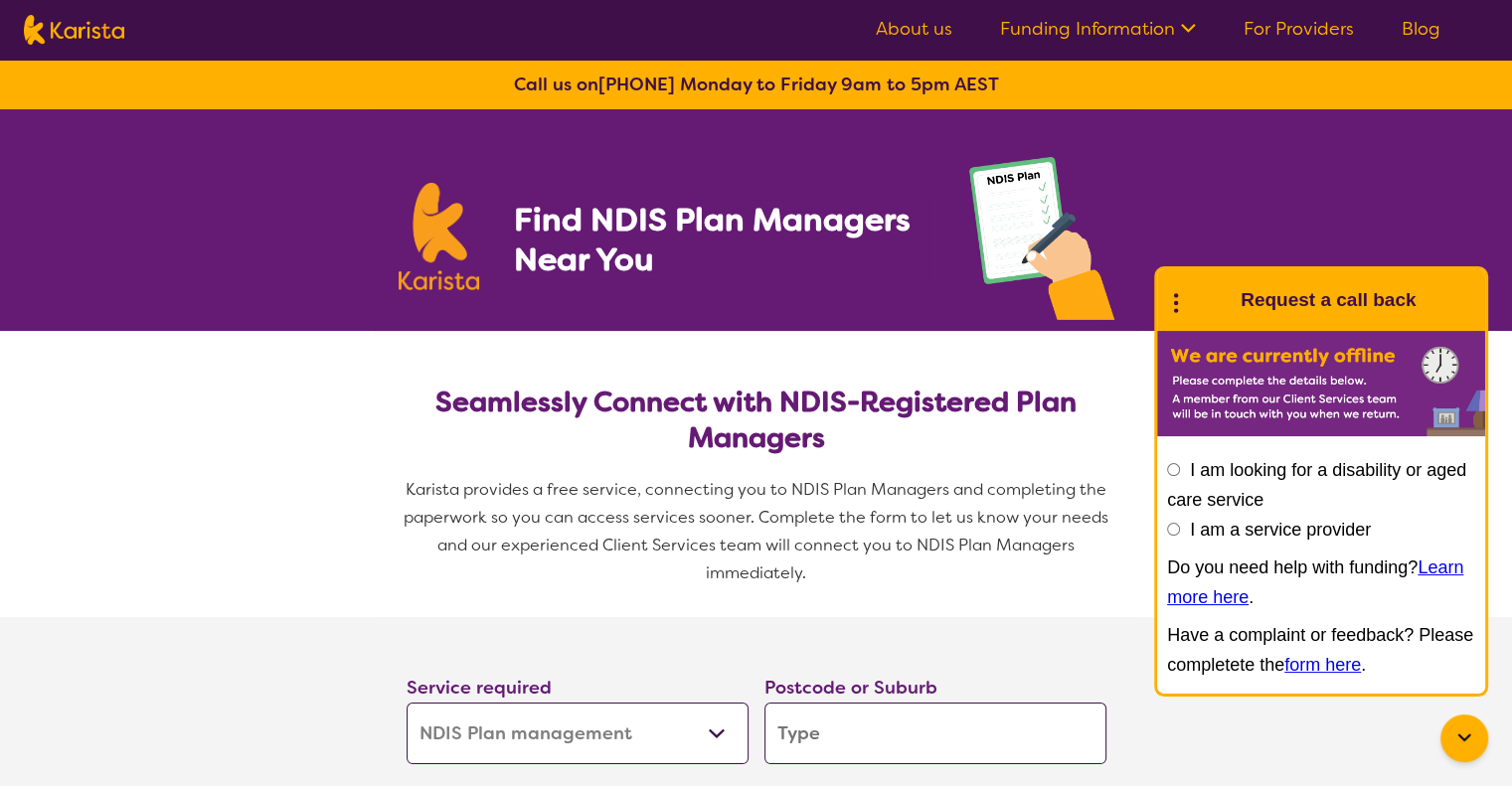 click on "About us" at bounding box center (914, 29) 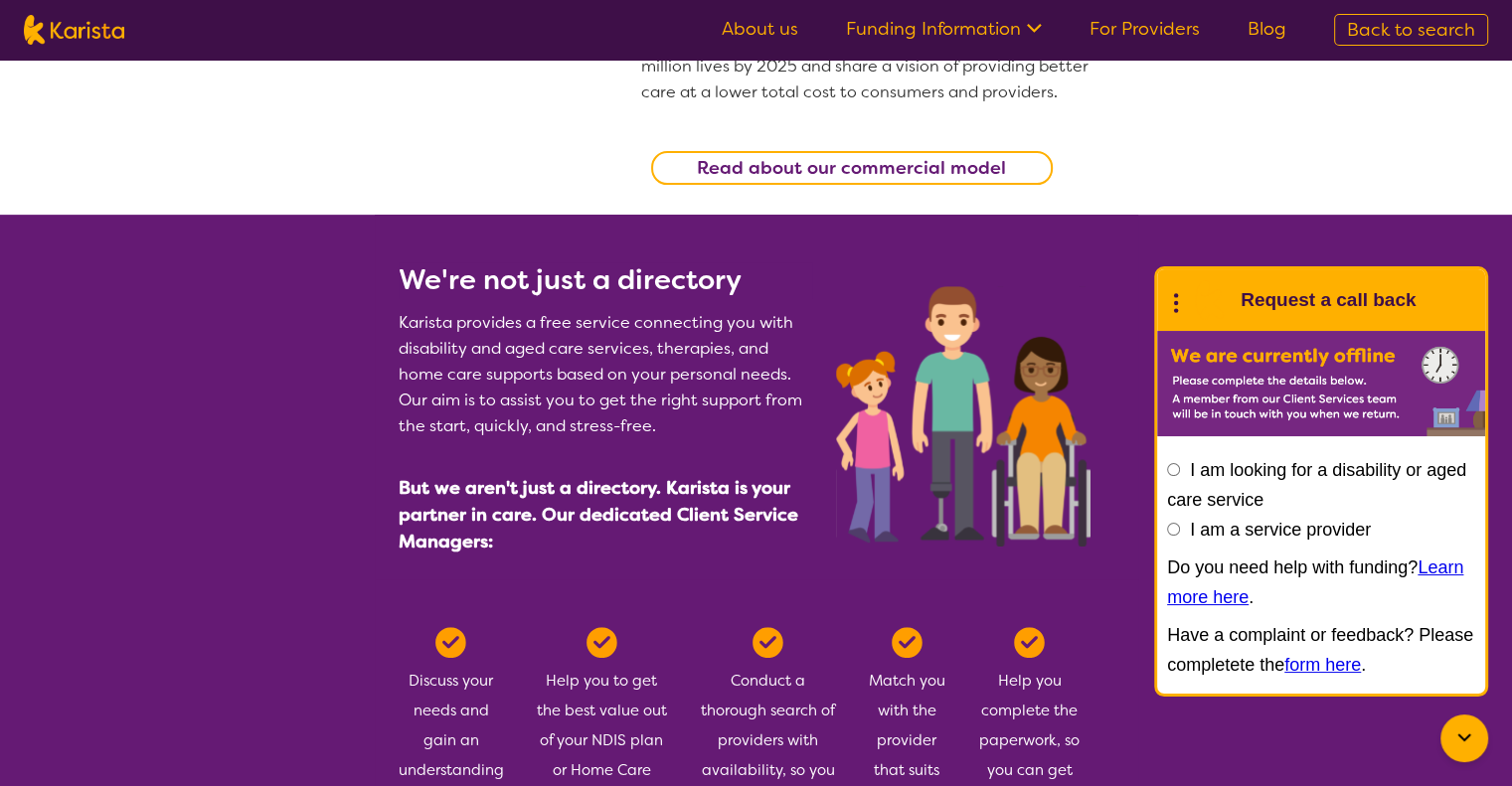 scroll, scrollTop: 596, scrollLeft: 0, axis: vertical 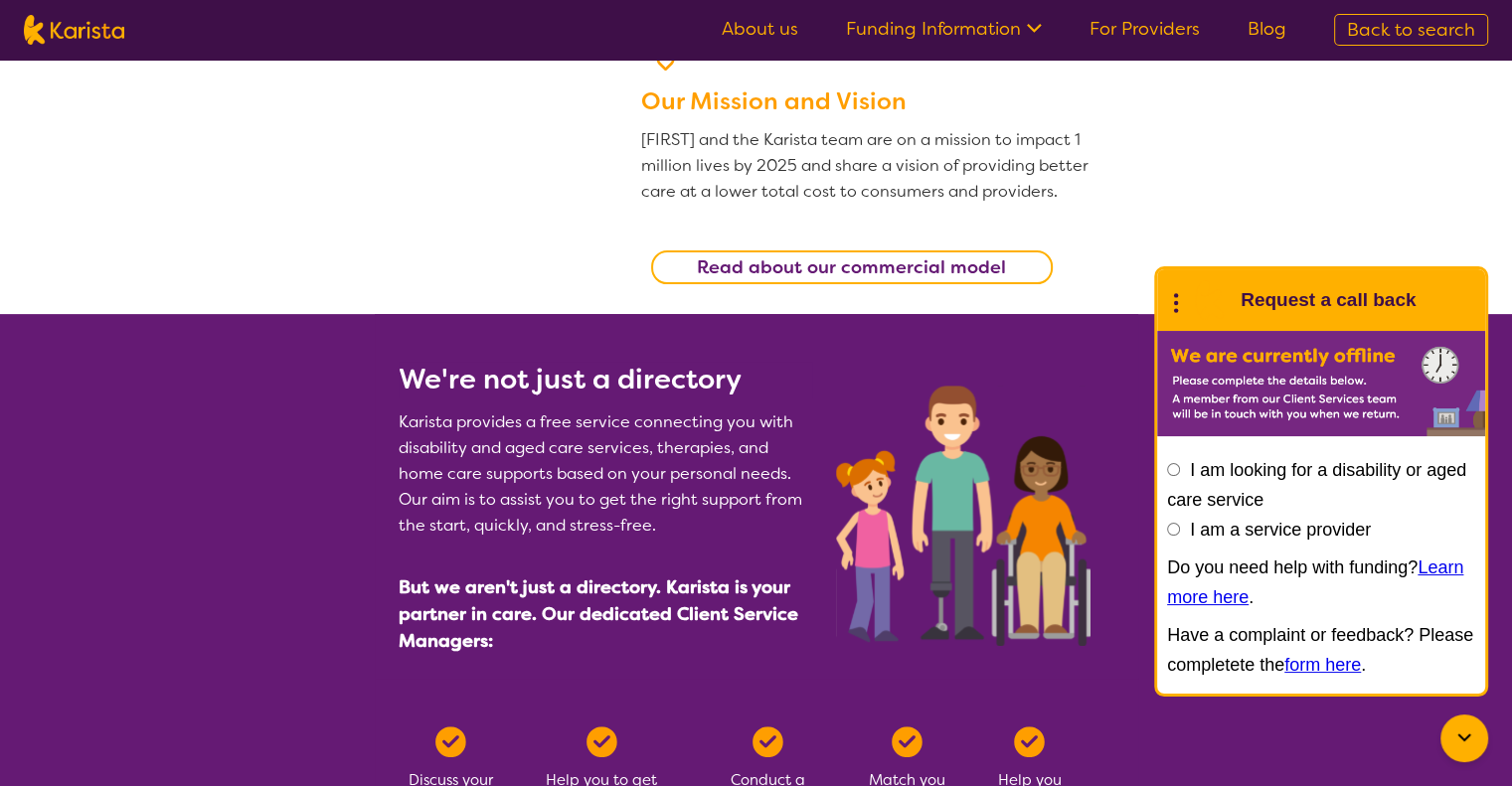click on "Read about our commercial model" at bounding box center (851, 267) 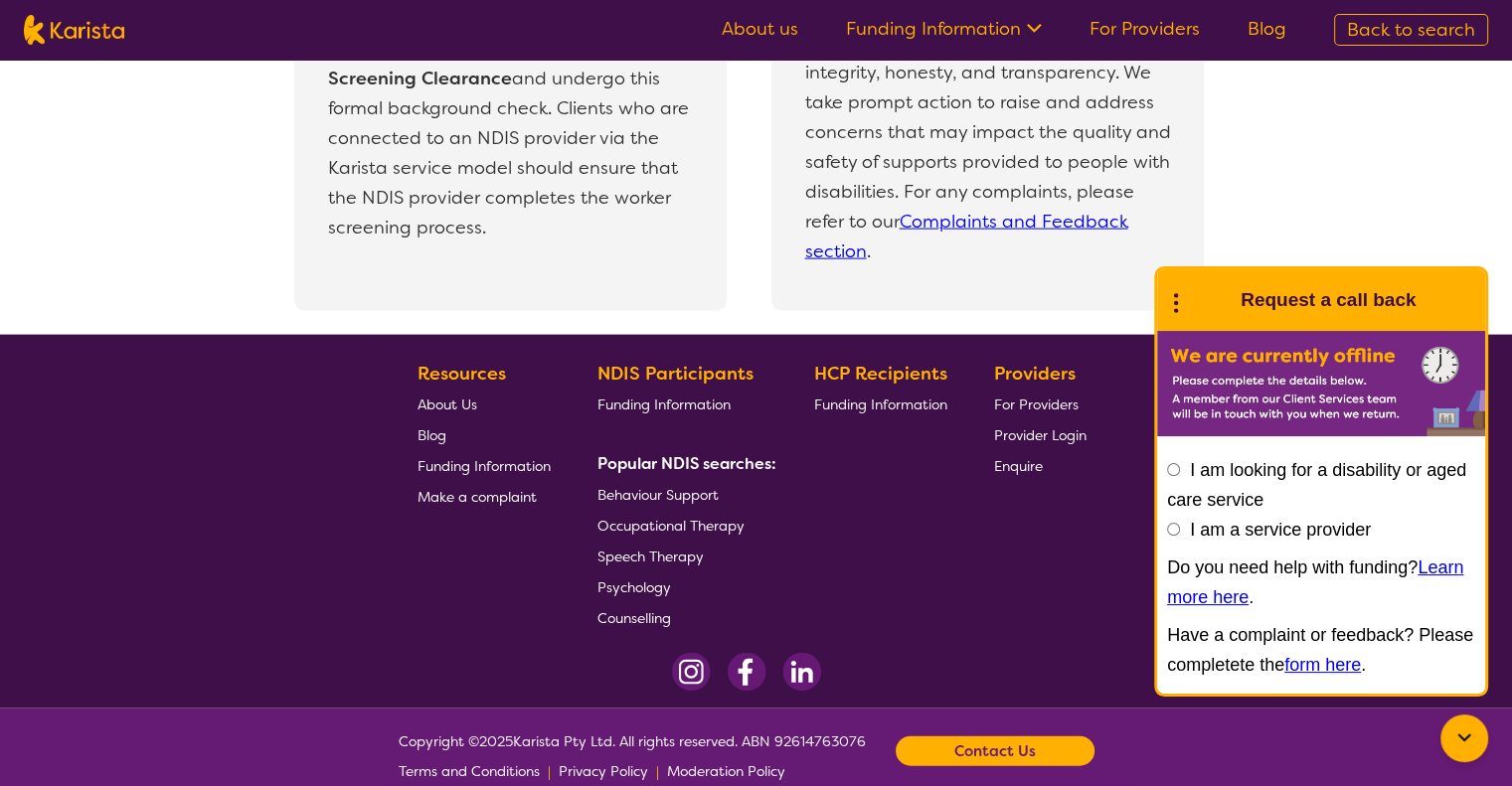 scroll, scrollTop: 4365, scrollLeft: 0, axis: vertical 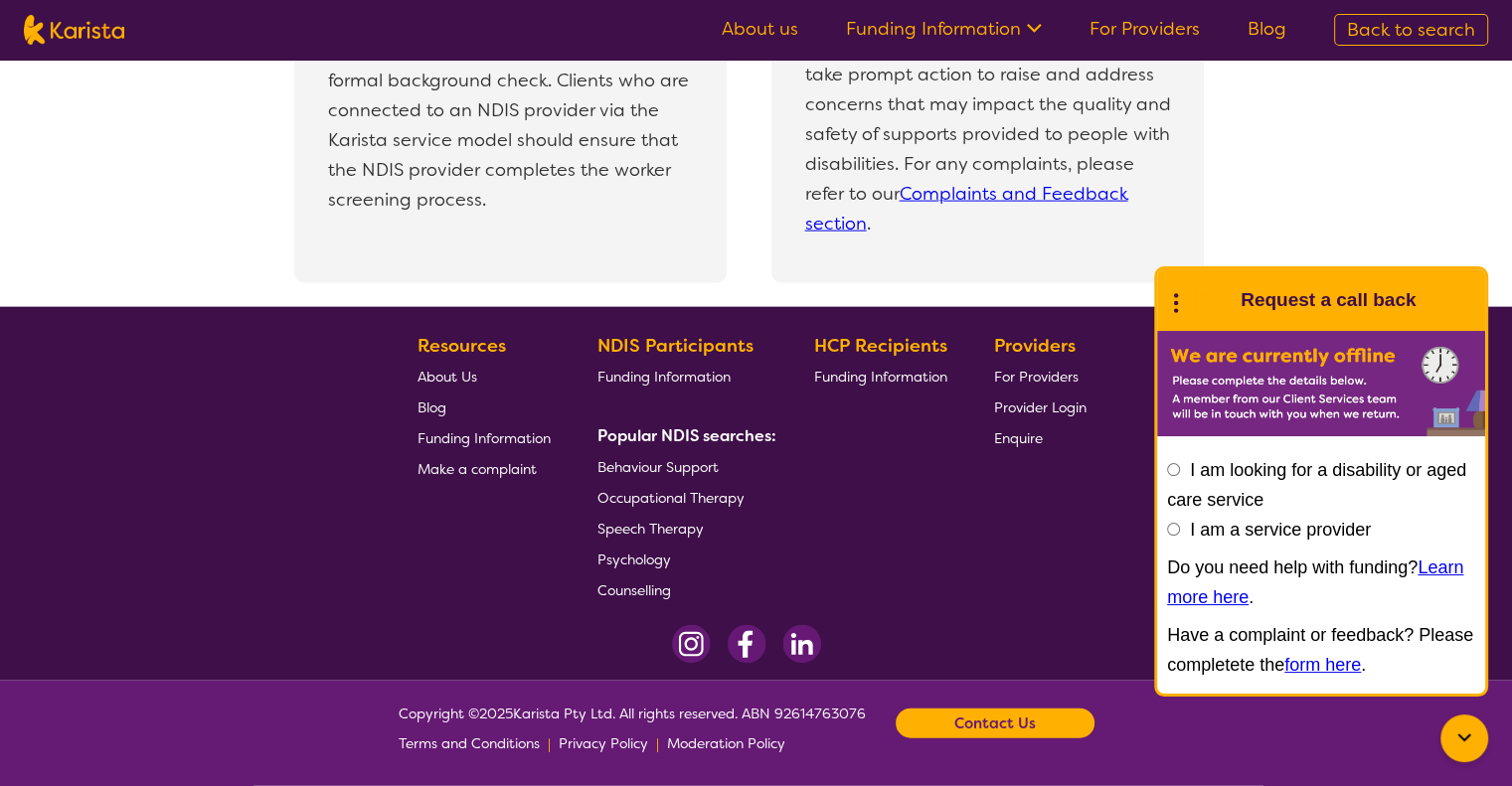 click on "Contact Us" at bounding box center (995, 723) 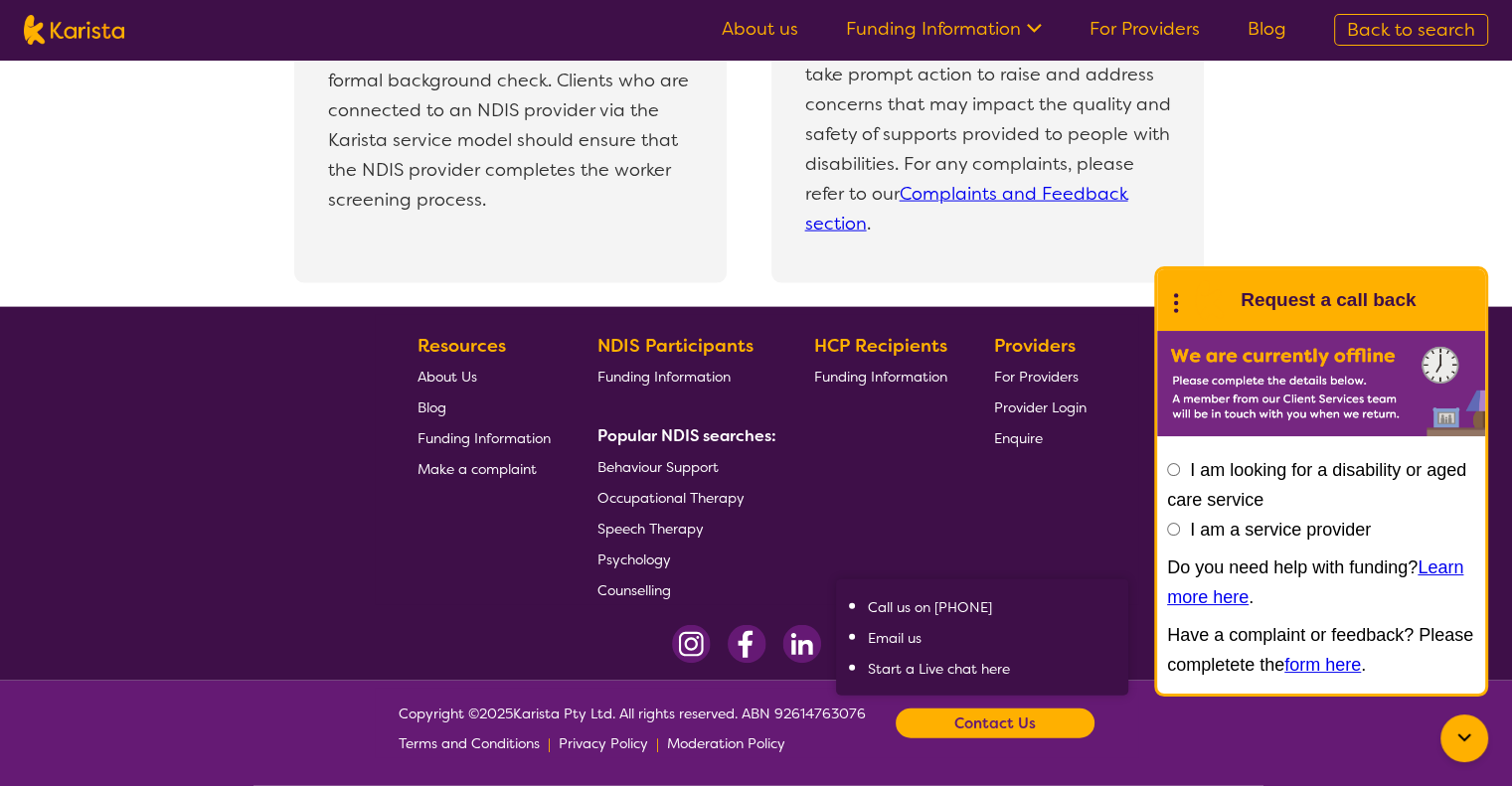 click on "Email us" at bounding box center (895, 638) 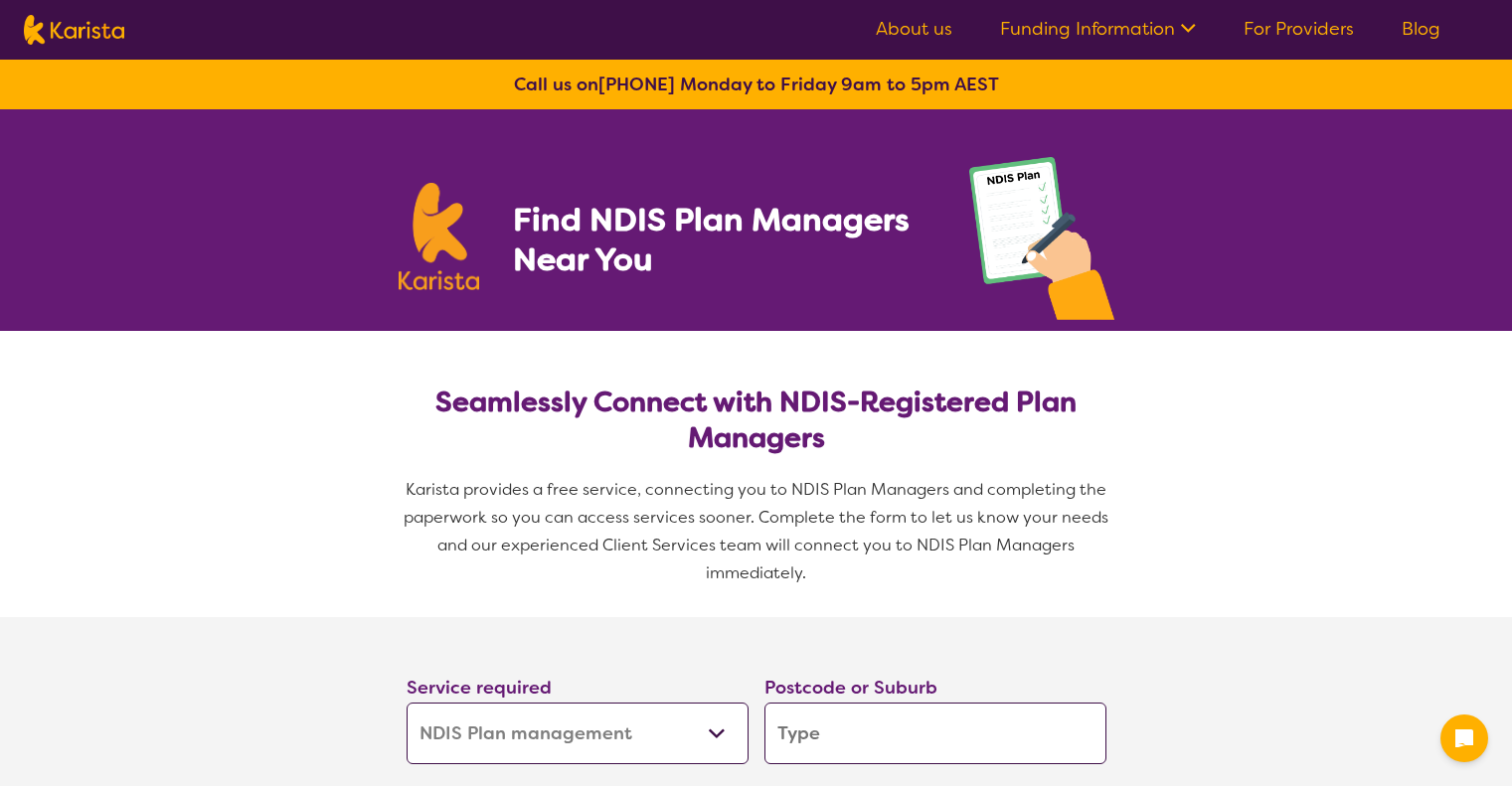 select on "NDIS Plan management" 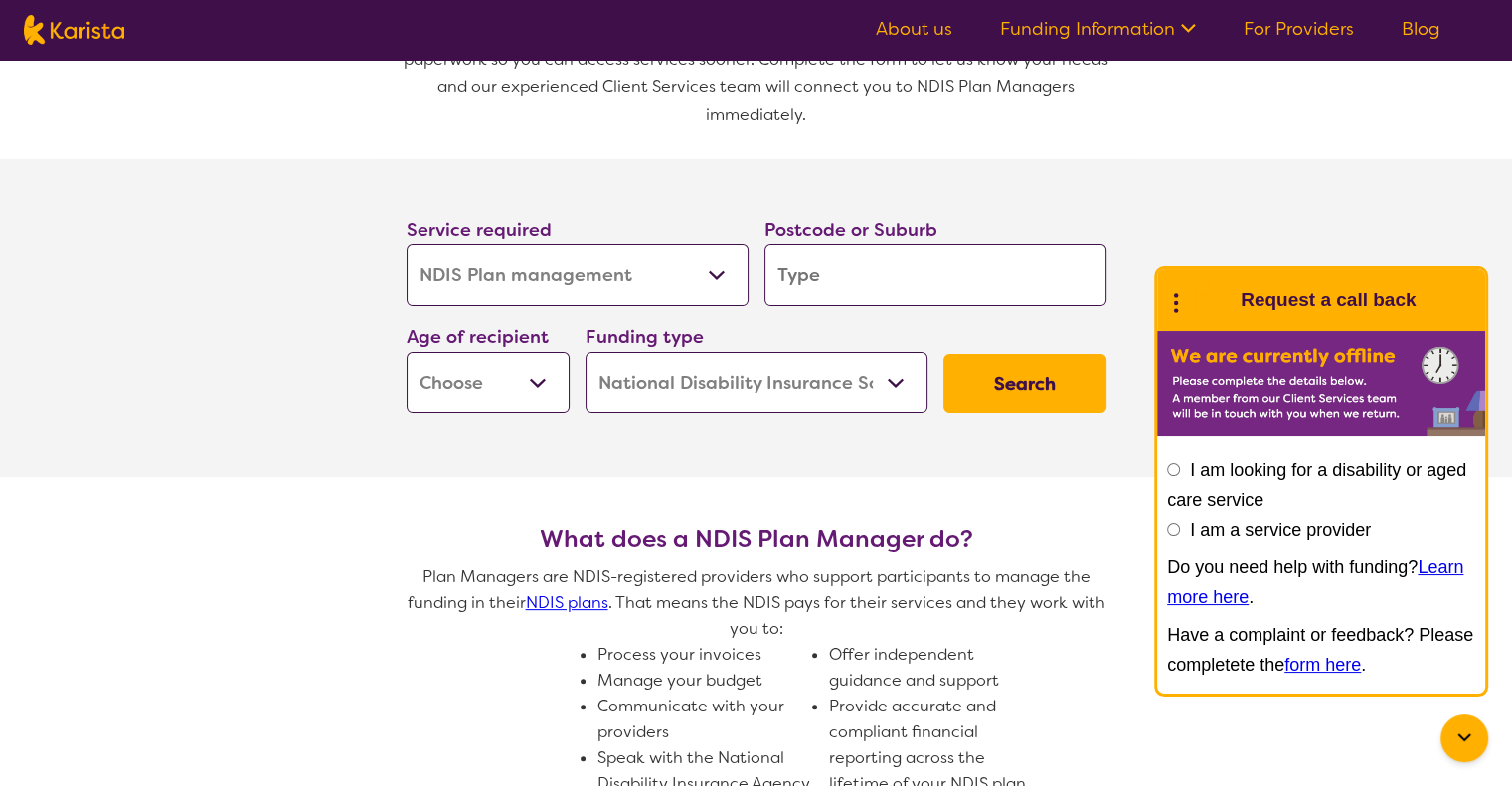 scroll, scrollTop: 188, scrollLeft: 0, axis: vertical 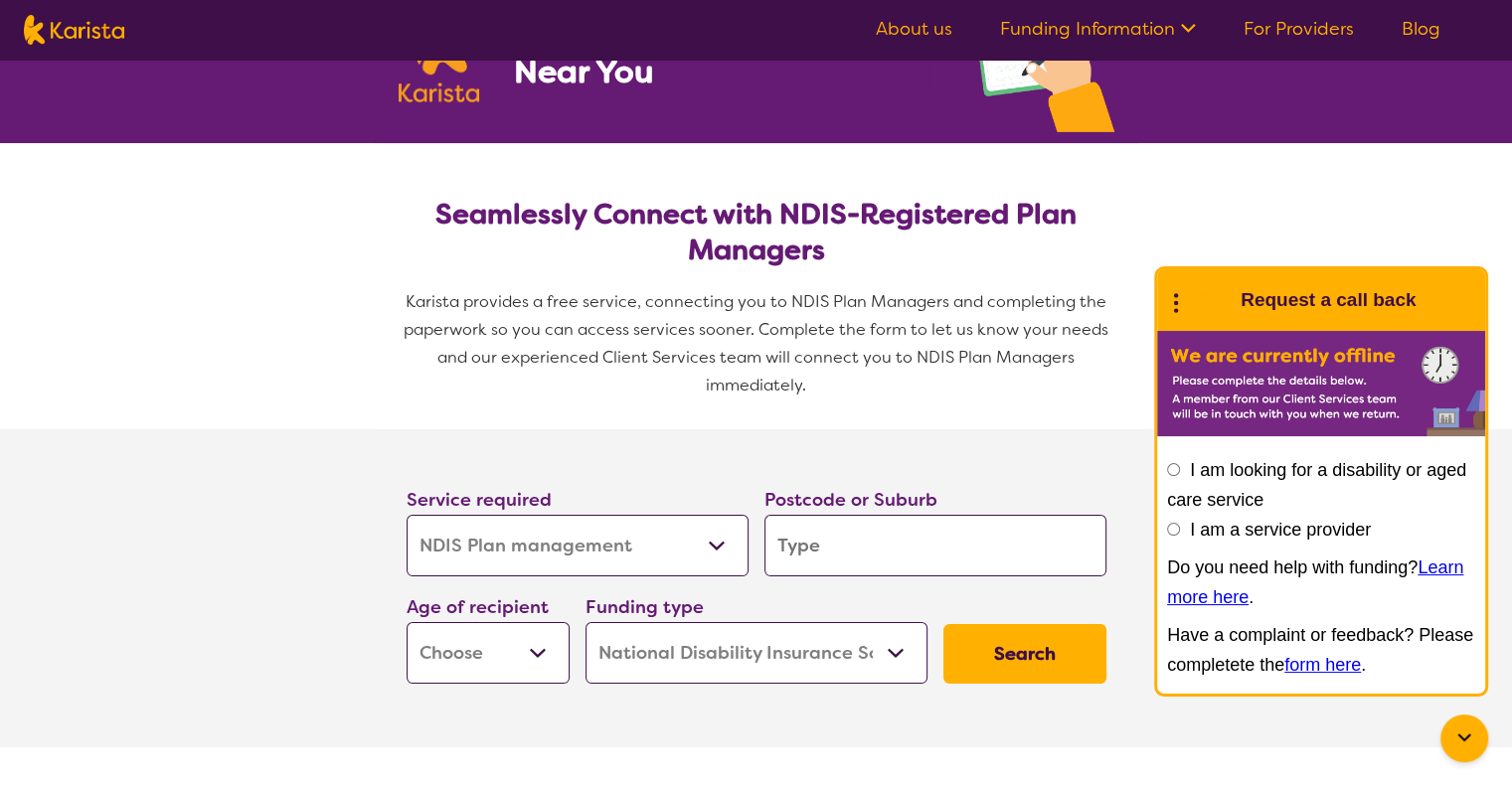 click on "About us" at bounding box center [914, 29] 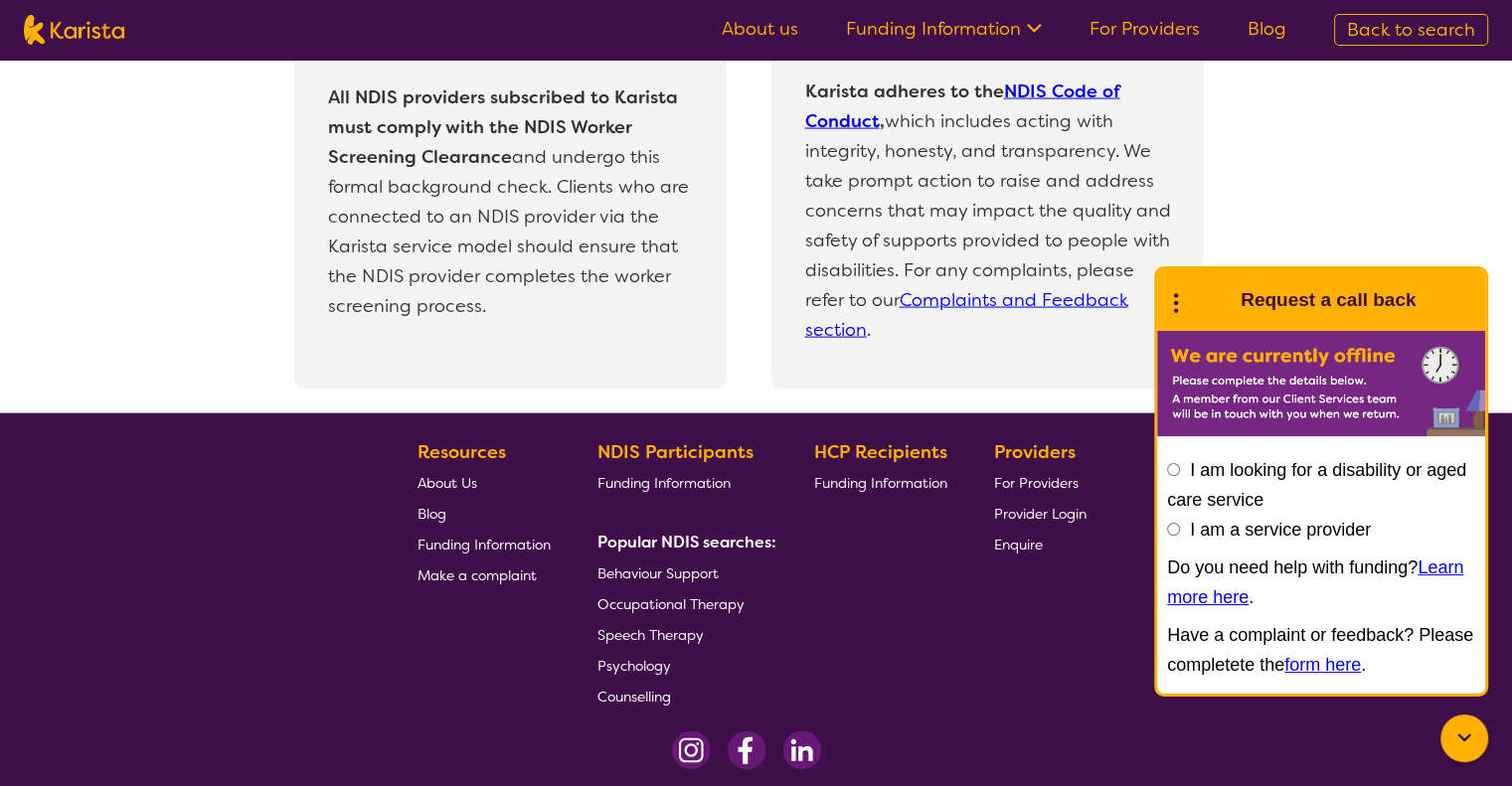 scroll, scrollTop: 4365, scrollLeft: 0, axis: vertical 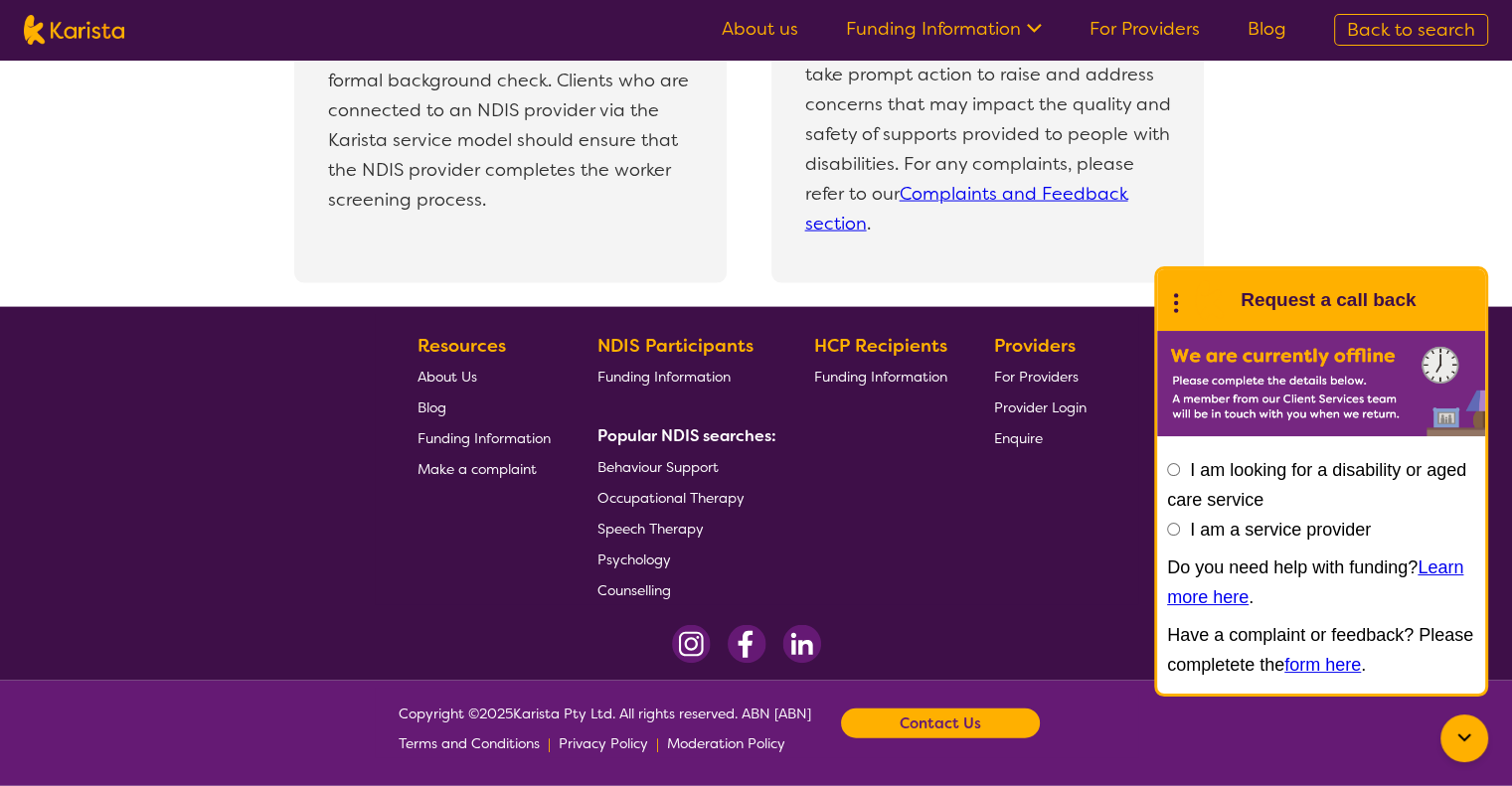 click on "Contact Us" at bounding box center (940, 723) 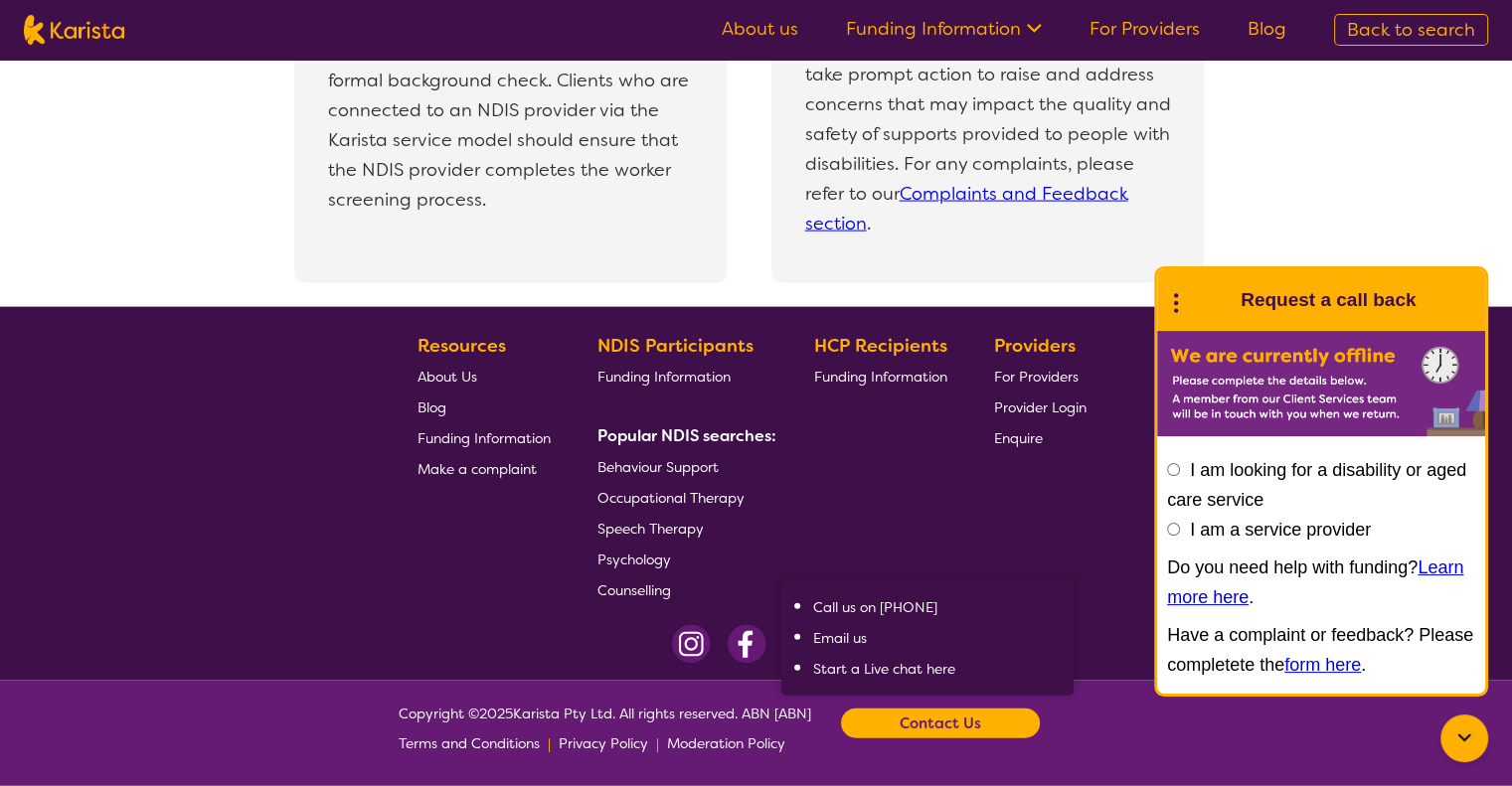 drag, startPoint x: 1044, startPoint y: 606, endPoint x: 943, endPoint y: 610, distance: 101.07918 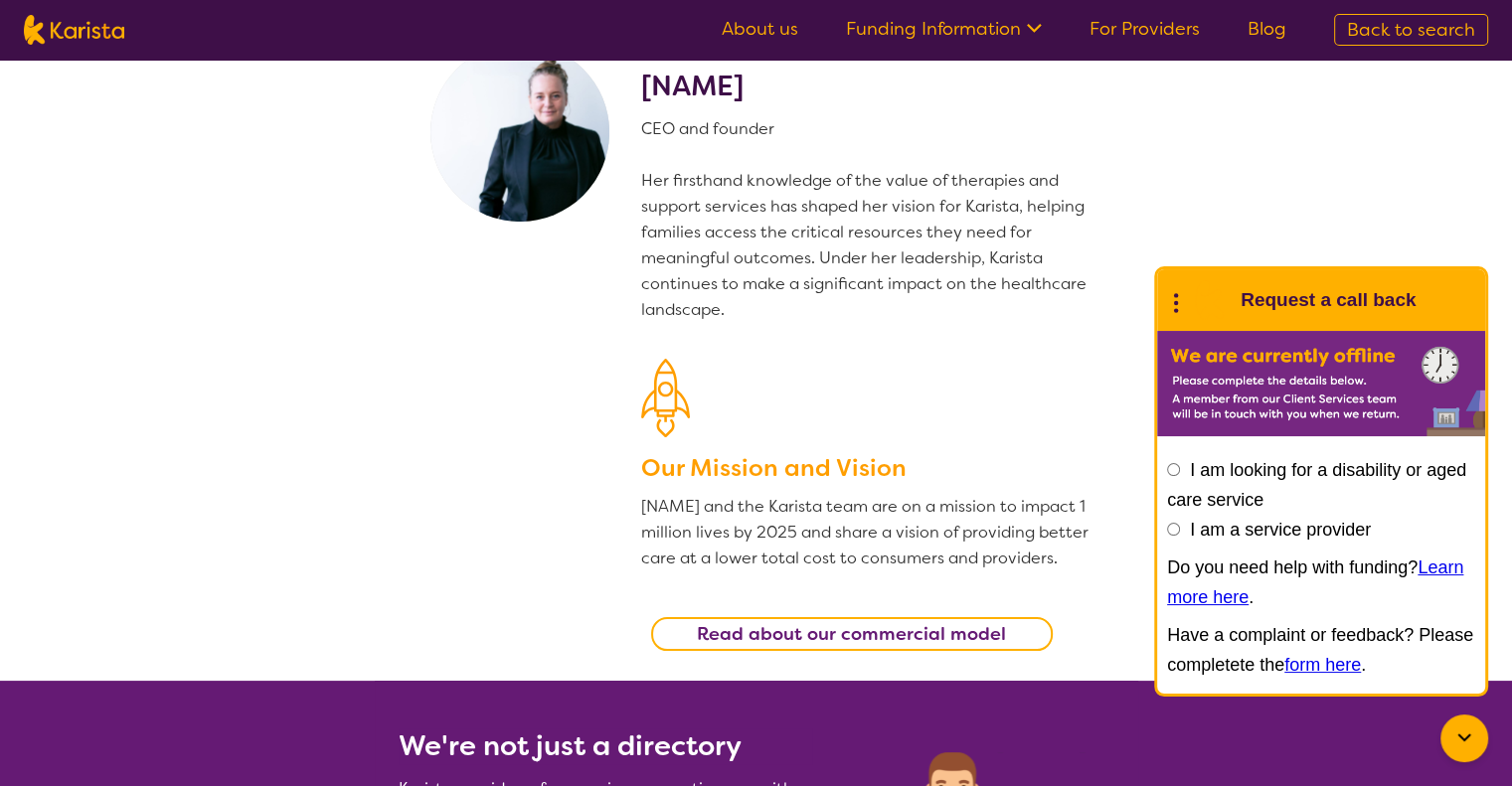scroll, scrollTop: 0, scrollLeft: 0, axis: both 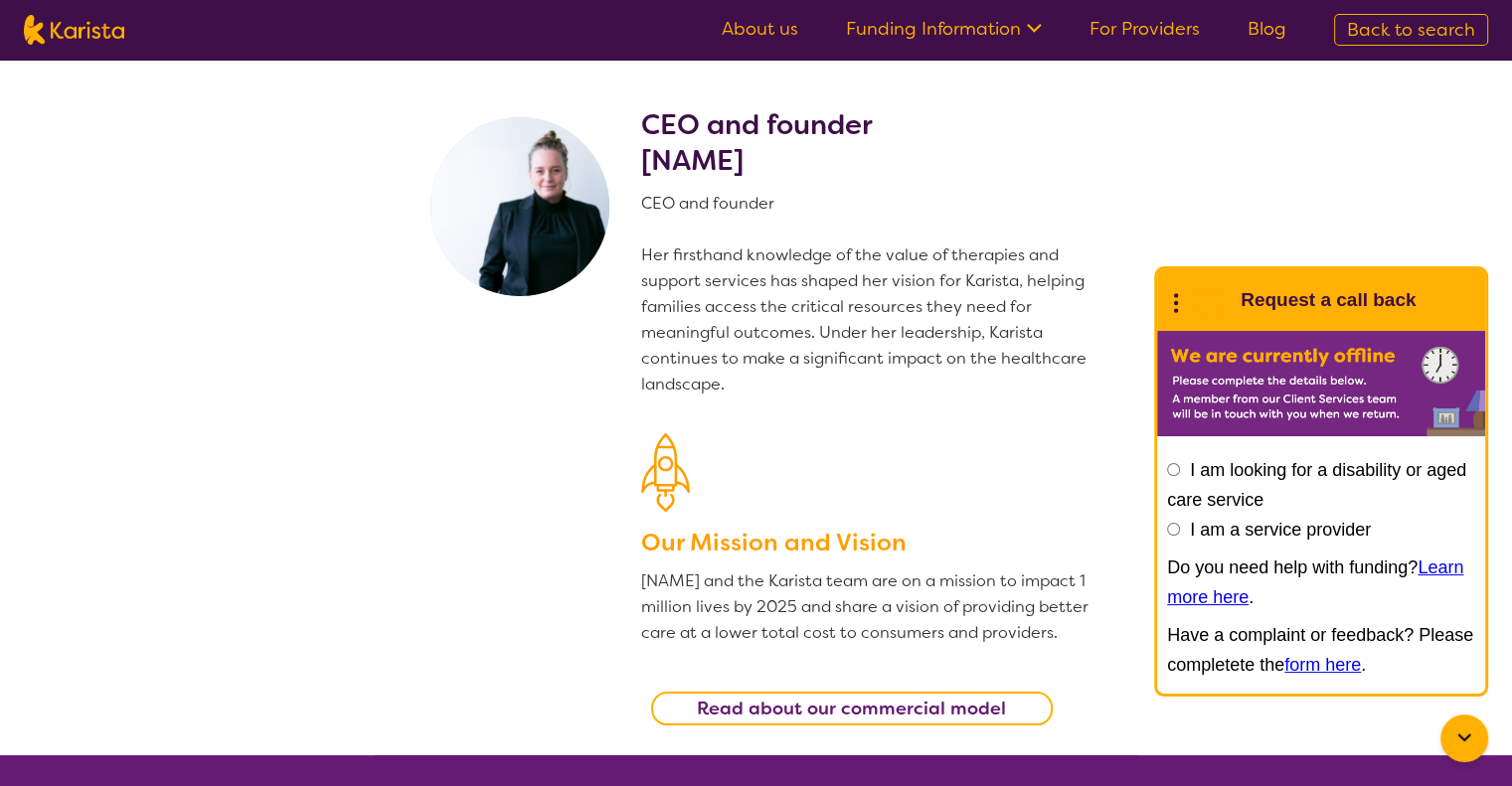 click on "About us" at bounding box center (759, 29) 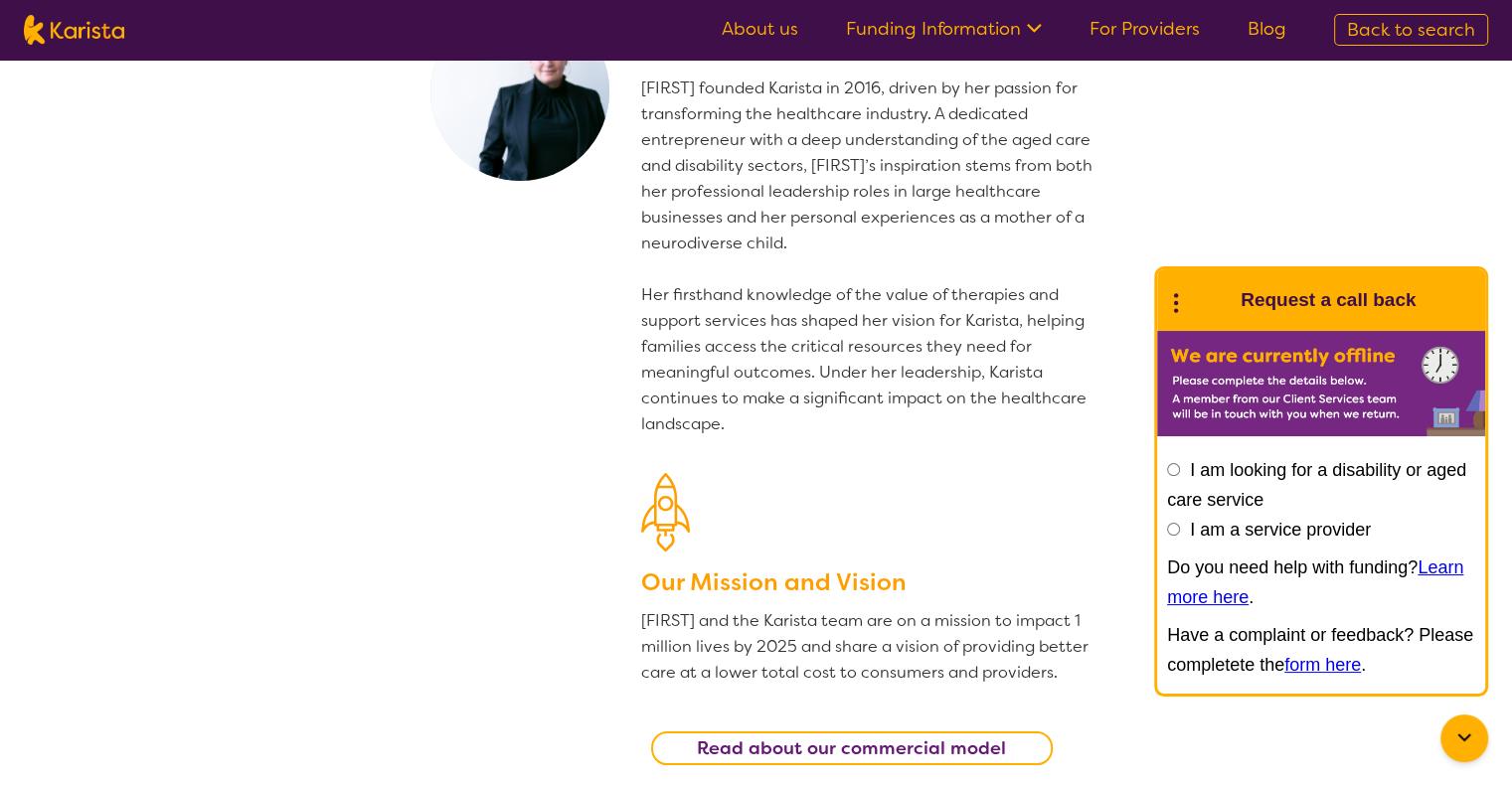 scroll, scrollTop: 0, scrollLeft: 0, axis: both 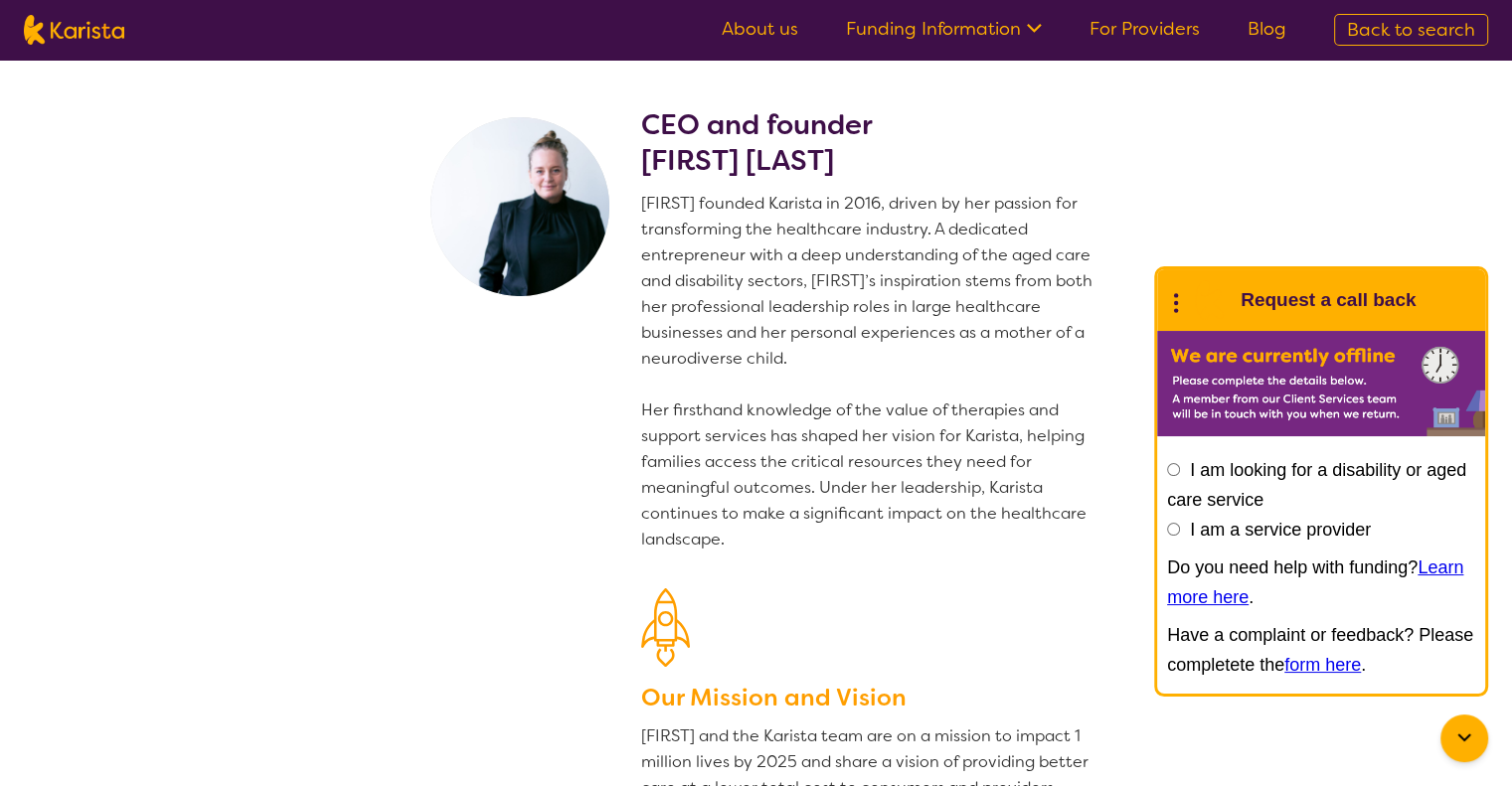 click on "About us" at bounding box center (759, 29) 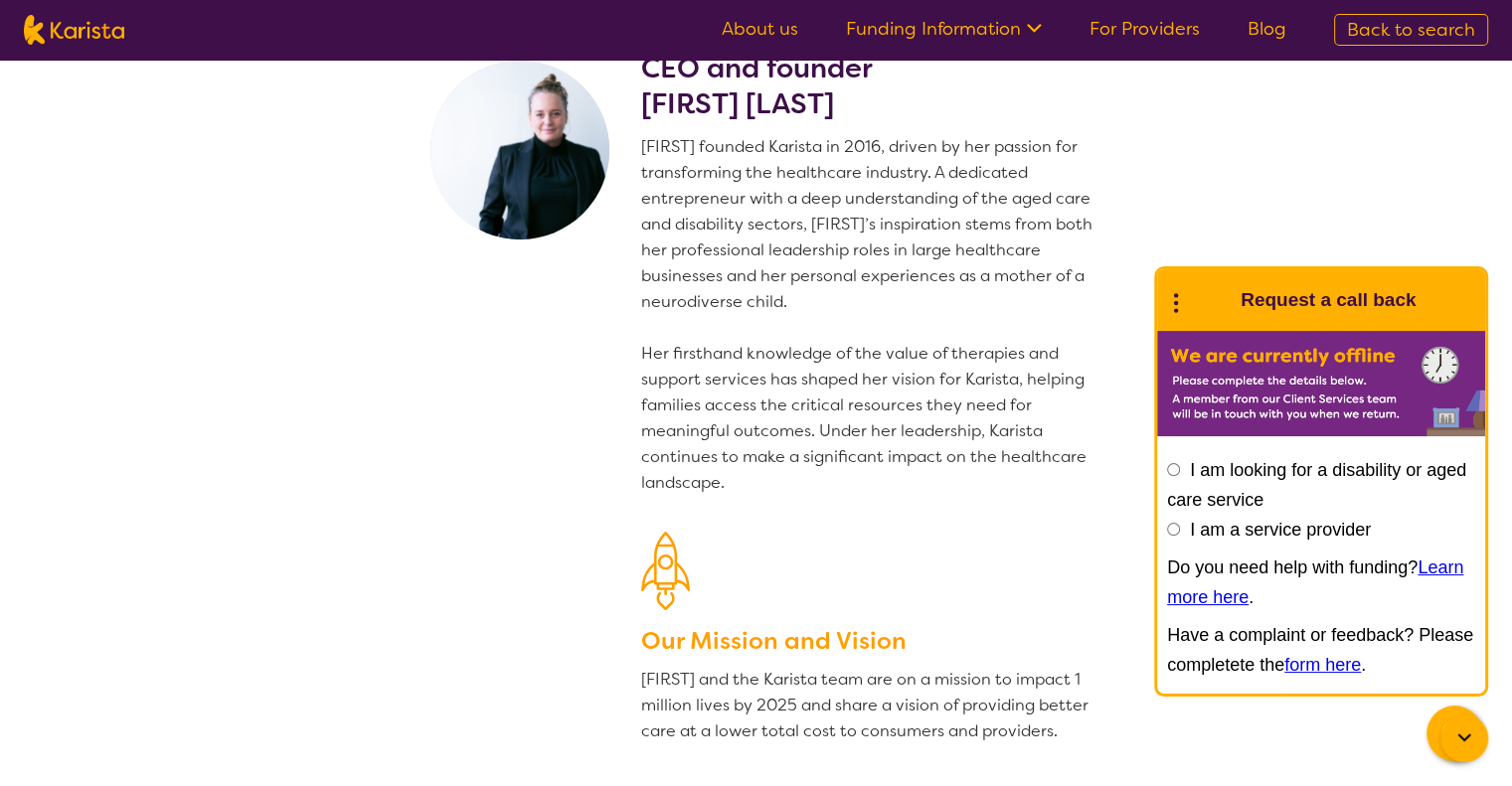 scroll, scrollTop: 0, scrollLeft: 0, axis: both 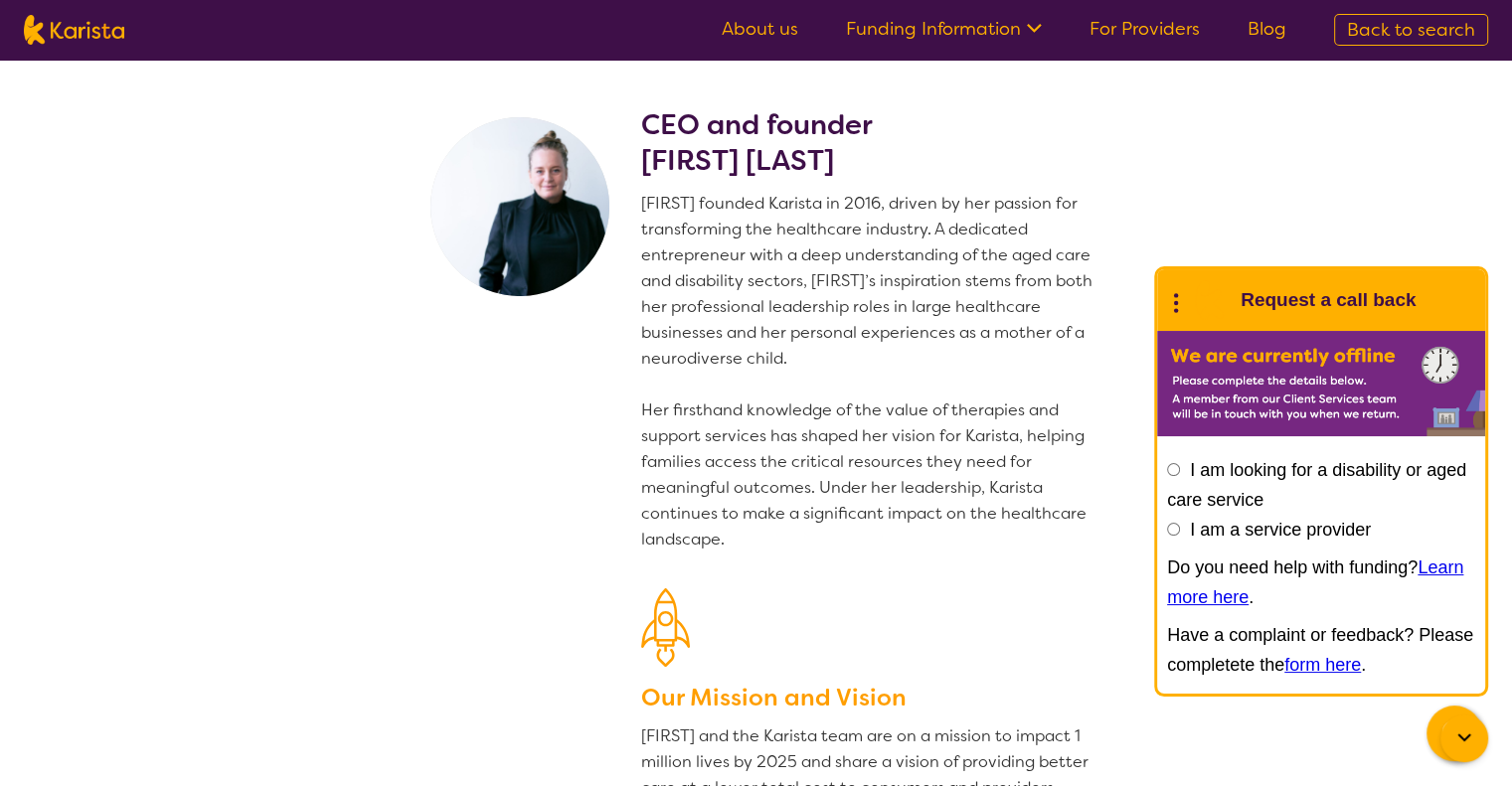 click 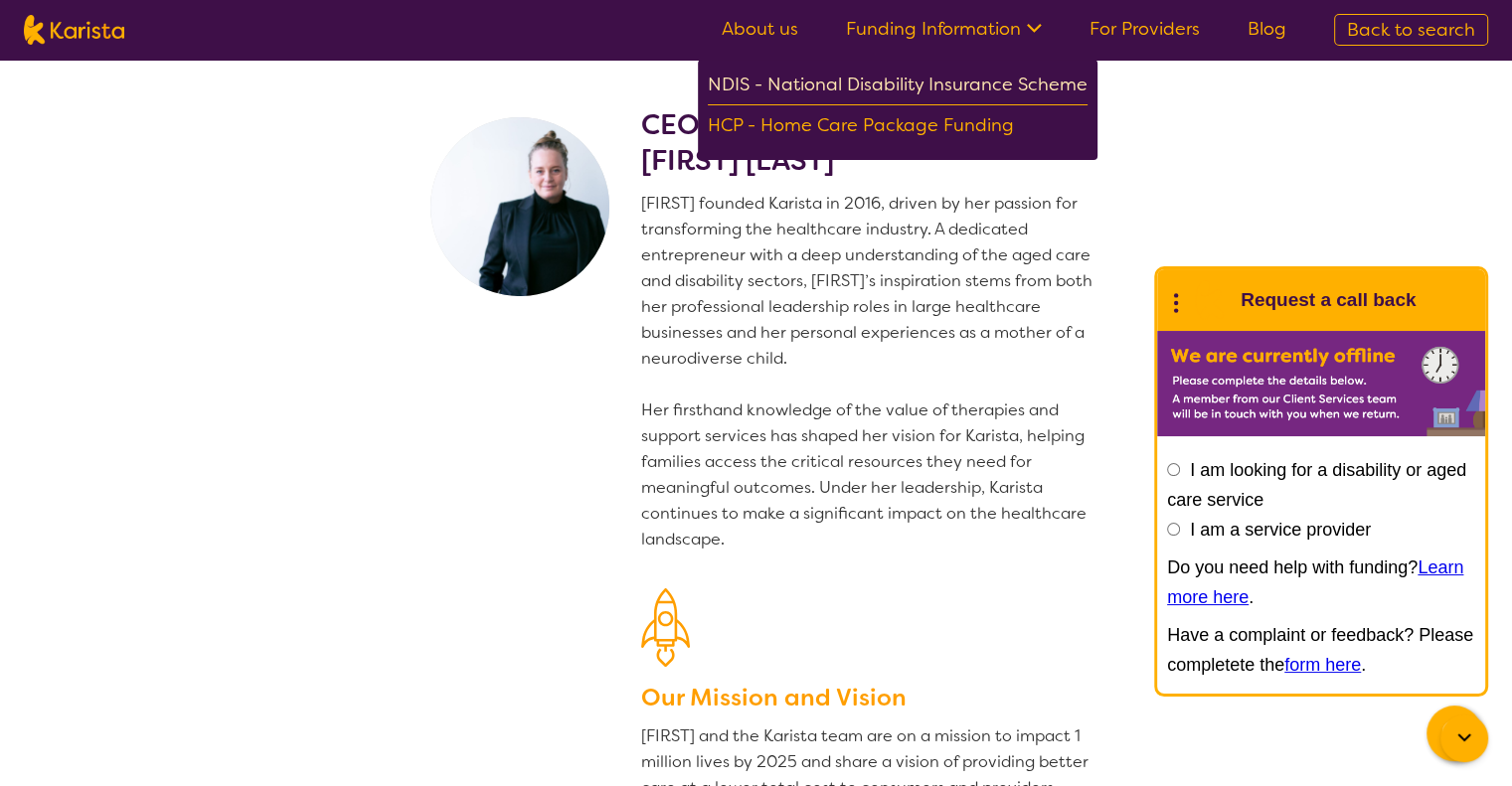 click on "NDIS - National Disability Insurance Scheme" at bounding box center (898, 87) 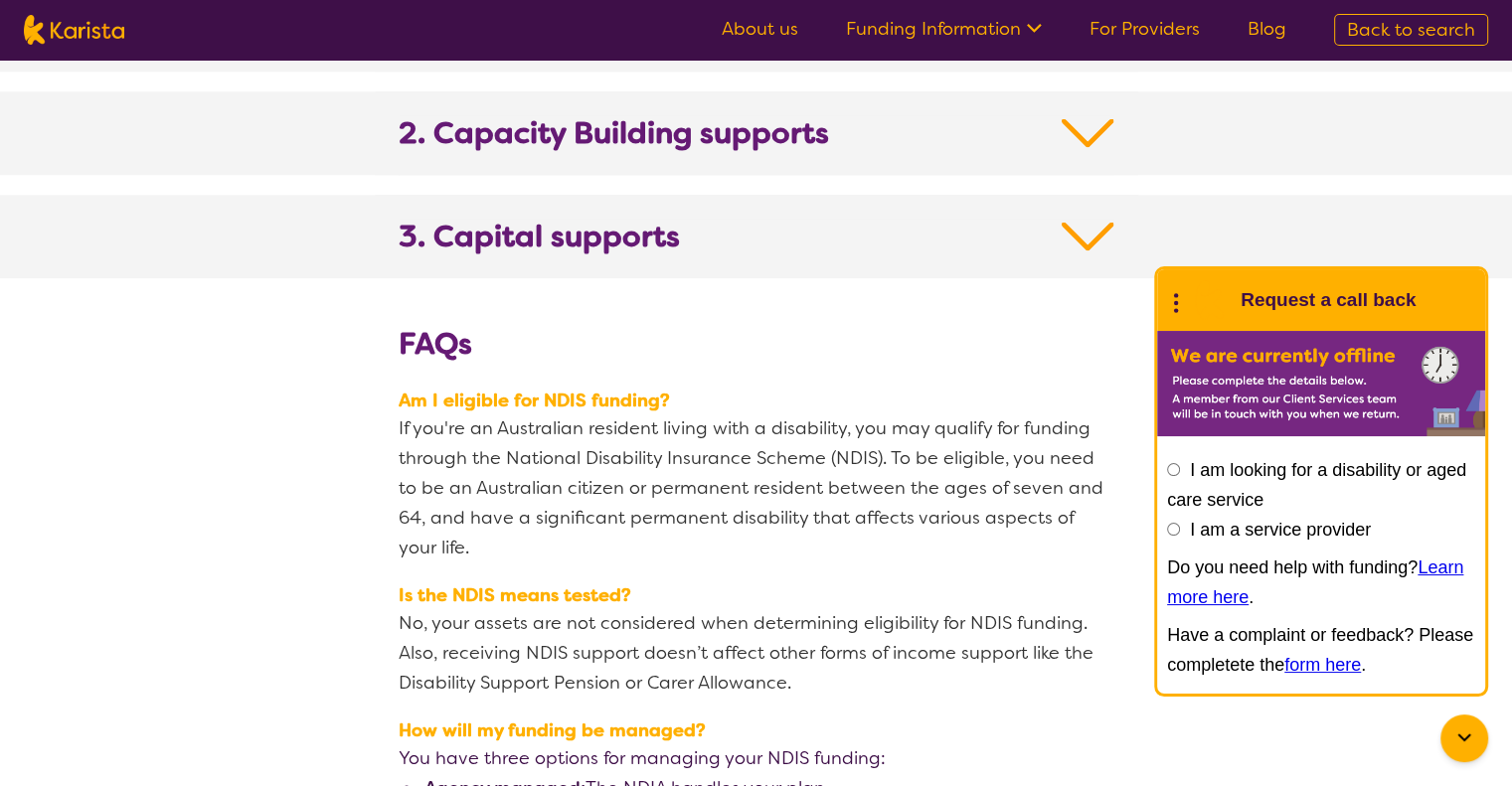 scroll, scrollTop: 1987, scrollLeft: 0, axis: vertical 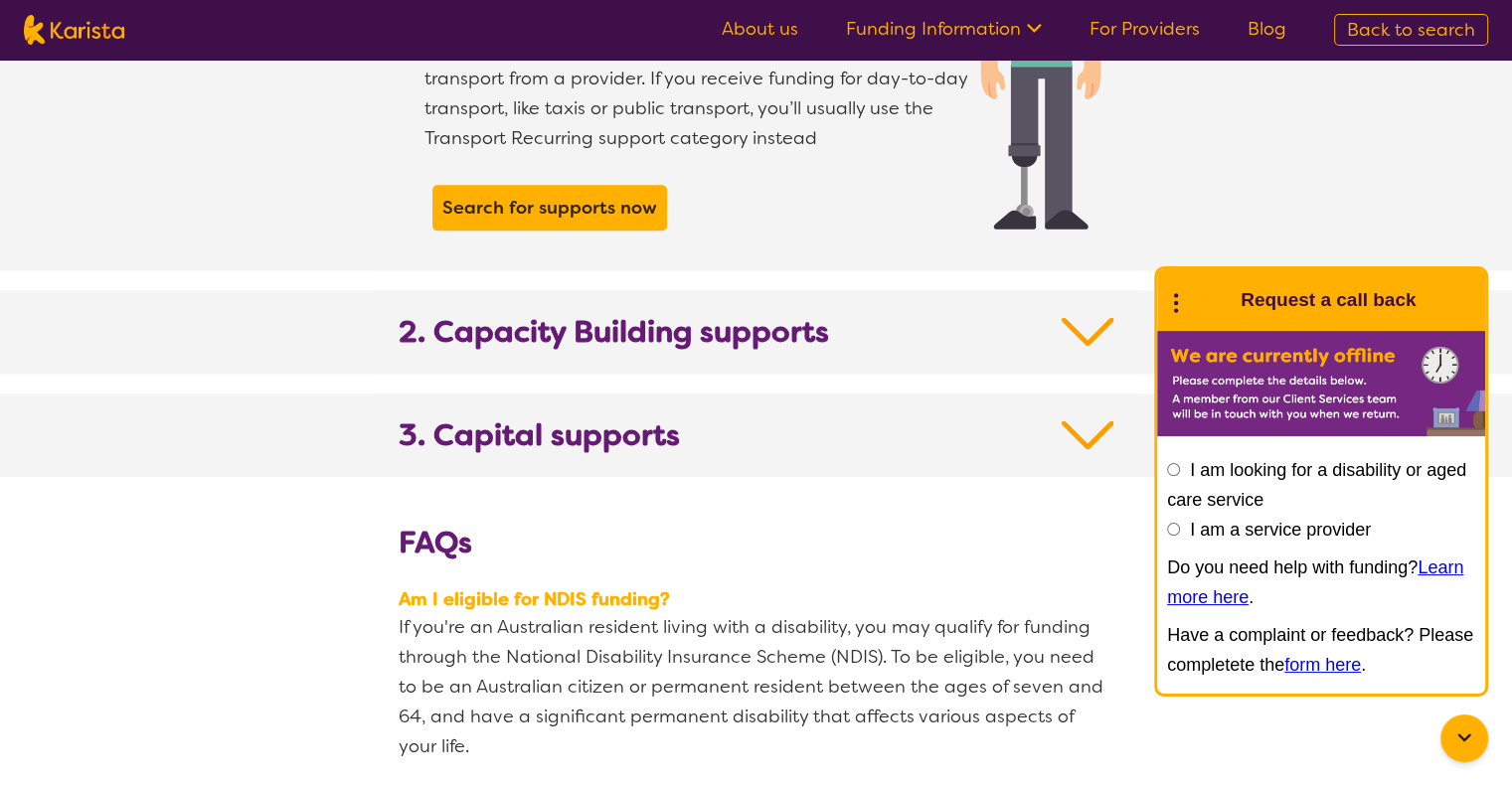 click on "For Providers" at bounding box center (1144, 29) 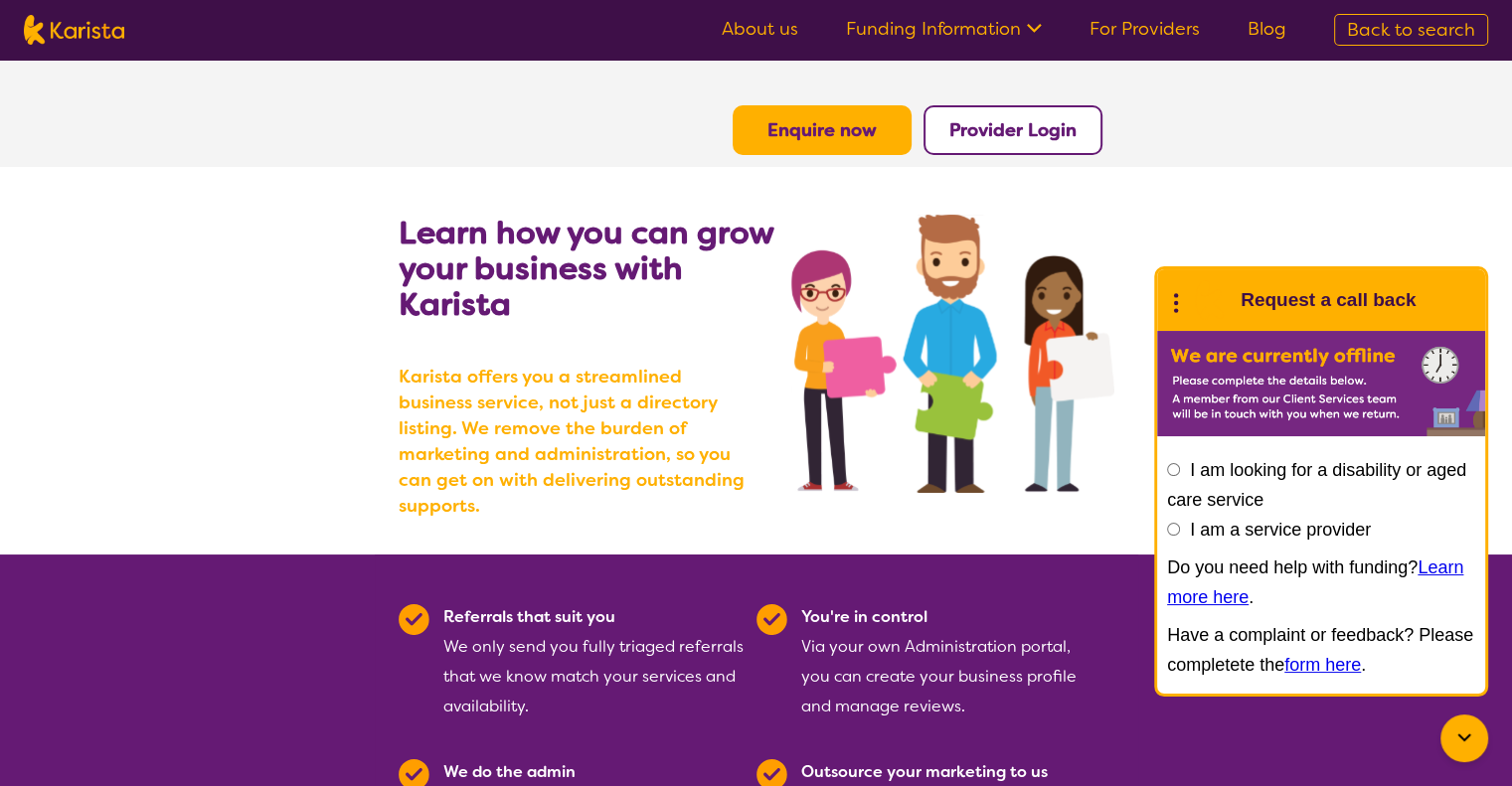 scroll, scrollTop: 0, scrollLeft: 0, axis: both 